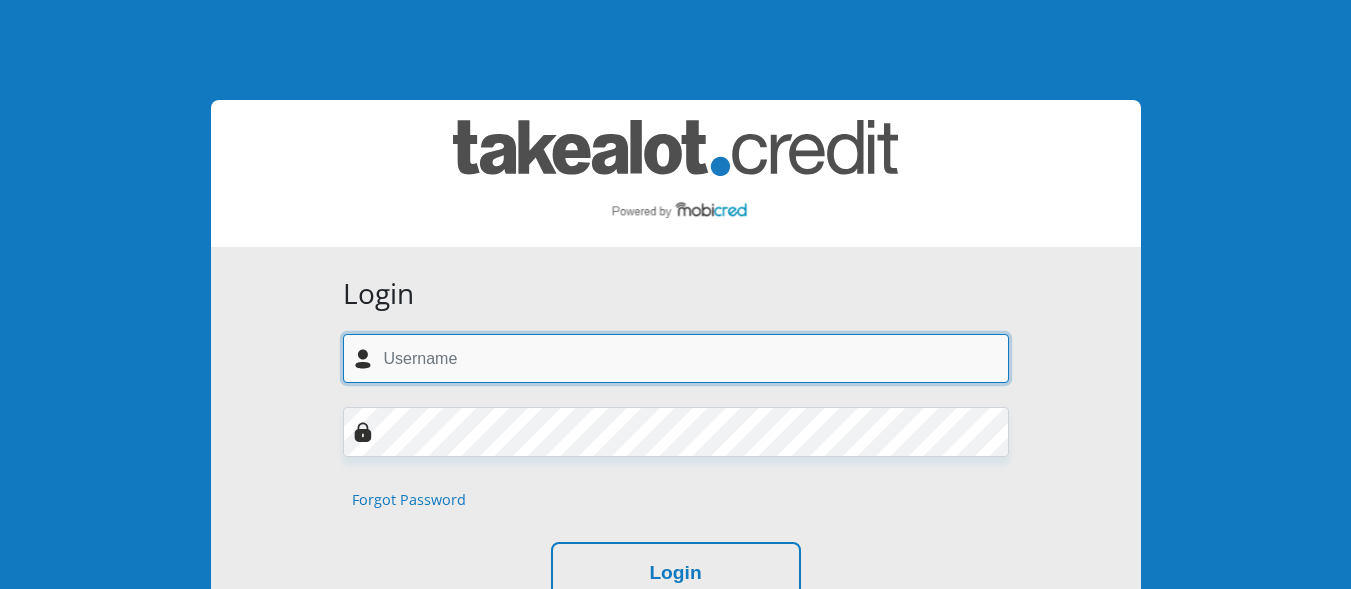 scroll, scrollTop: 0, scrollLeft: 0, axis: both 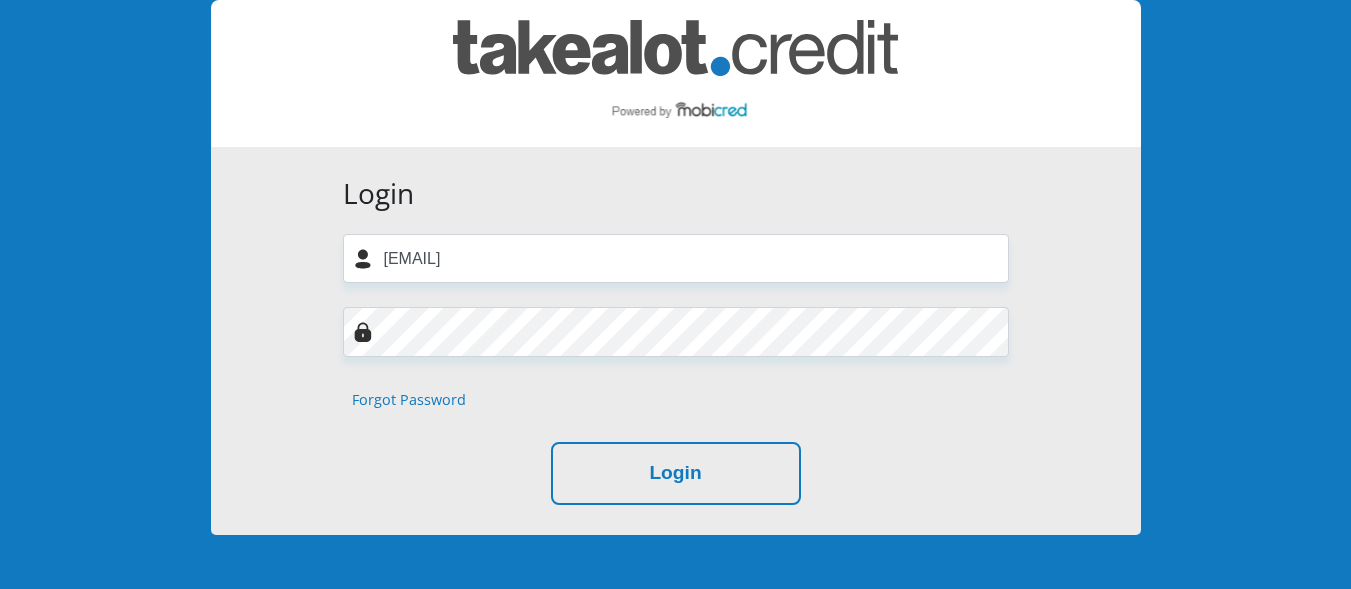 click on "Forgot Password" at bounding box center [409, 400] 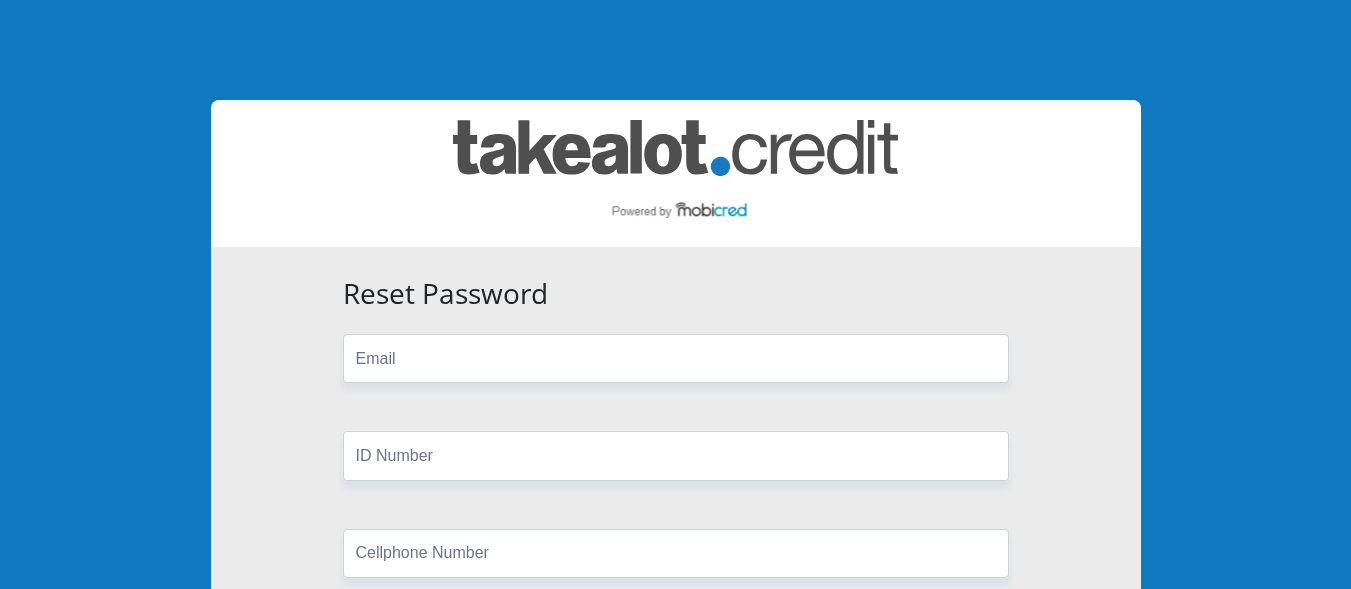 scroll, scrollTop: 0, scrollLeft: 0, axis: both 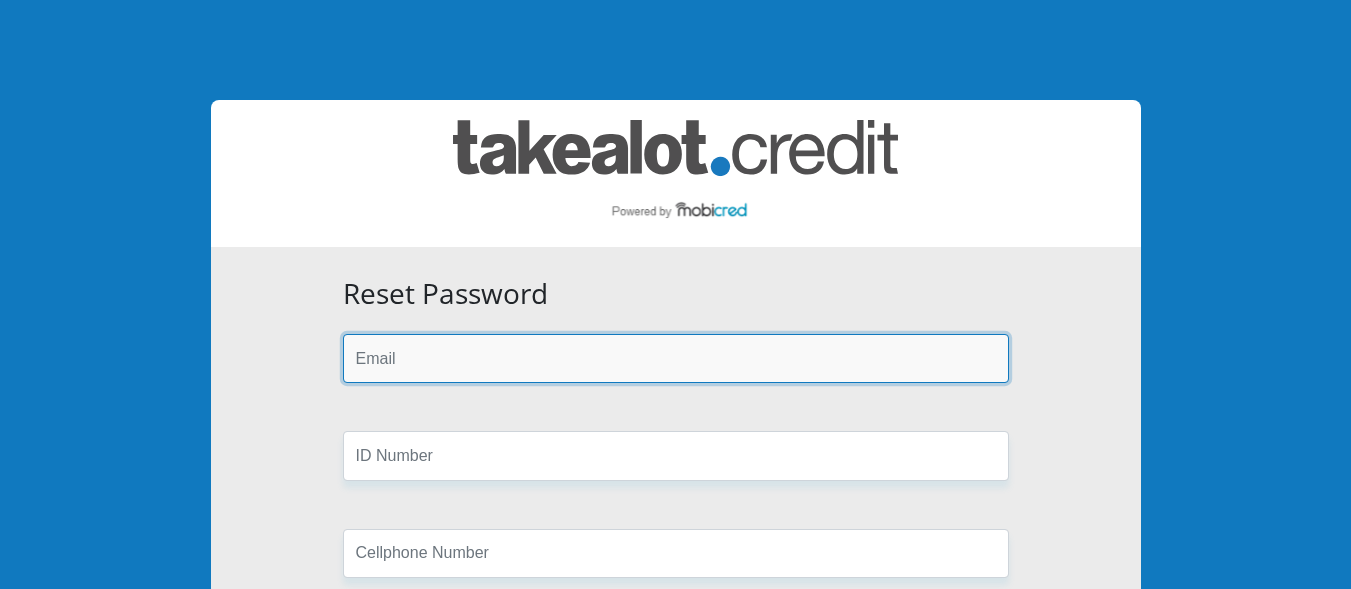 click at bounding box center (676, 358) 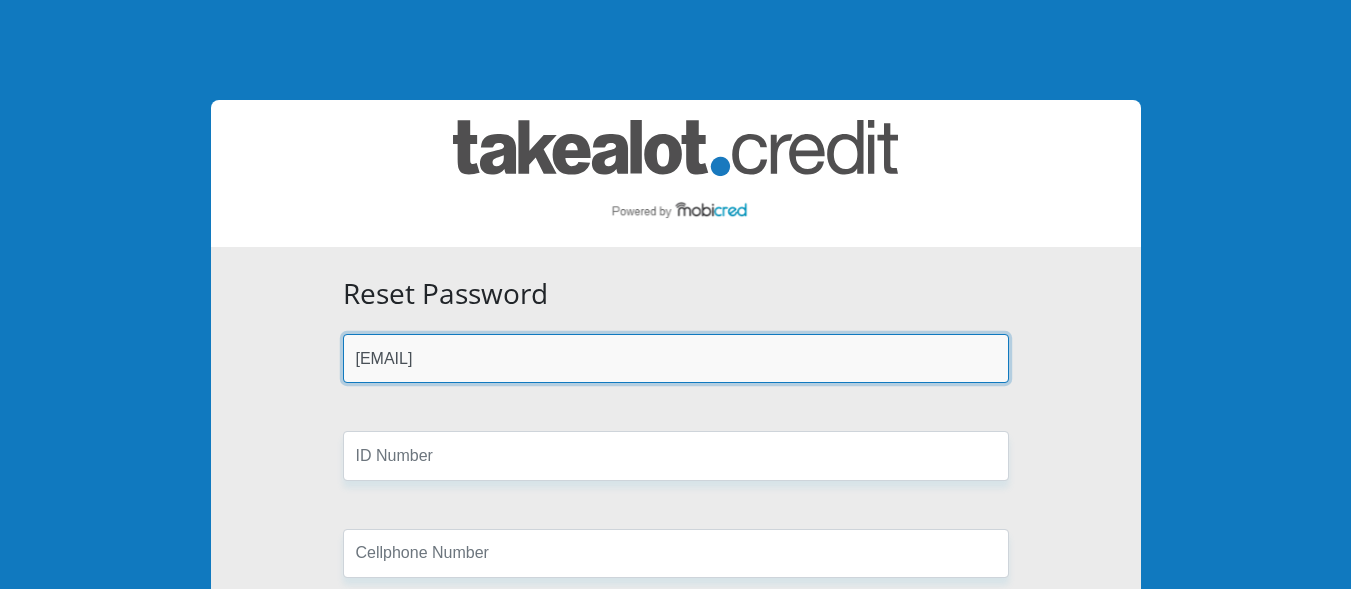 type on "[PHONE]" 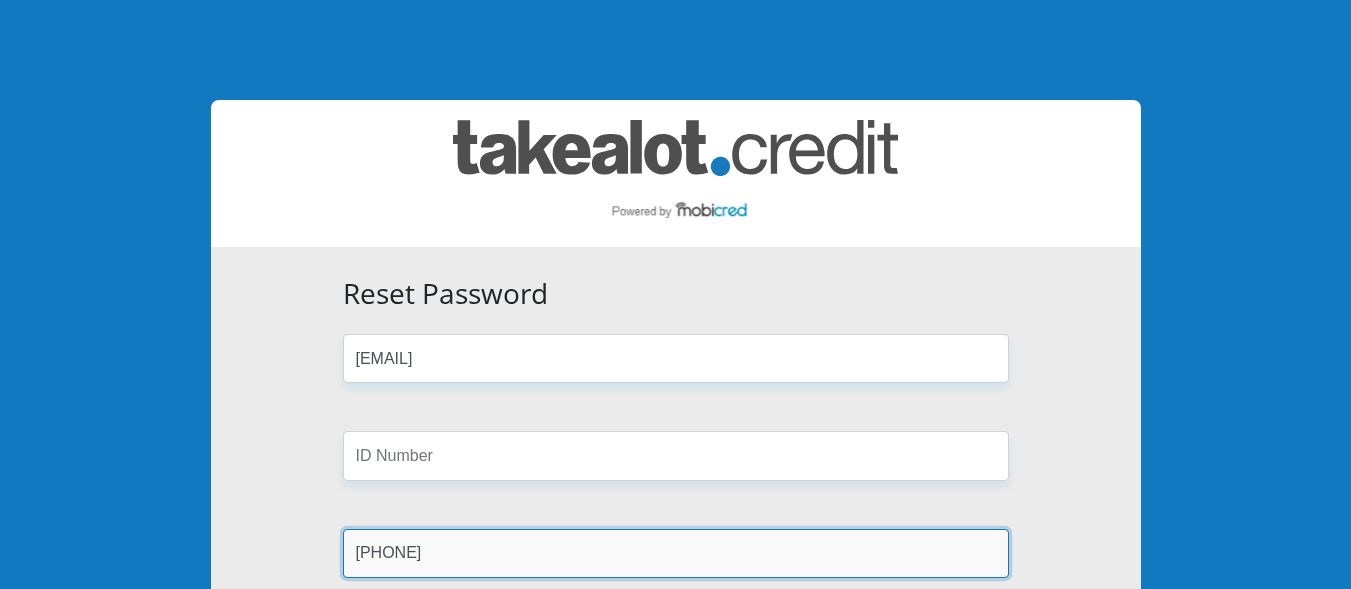 type on "[FIRST] [LAST]" 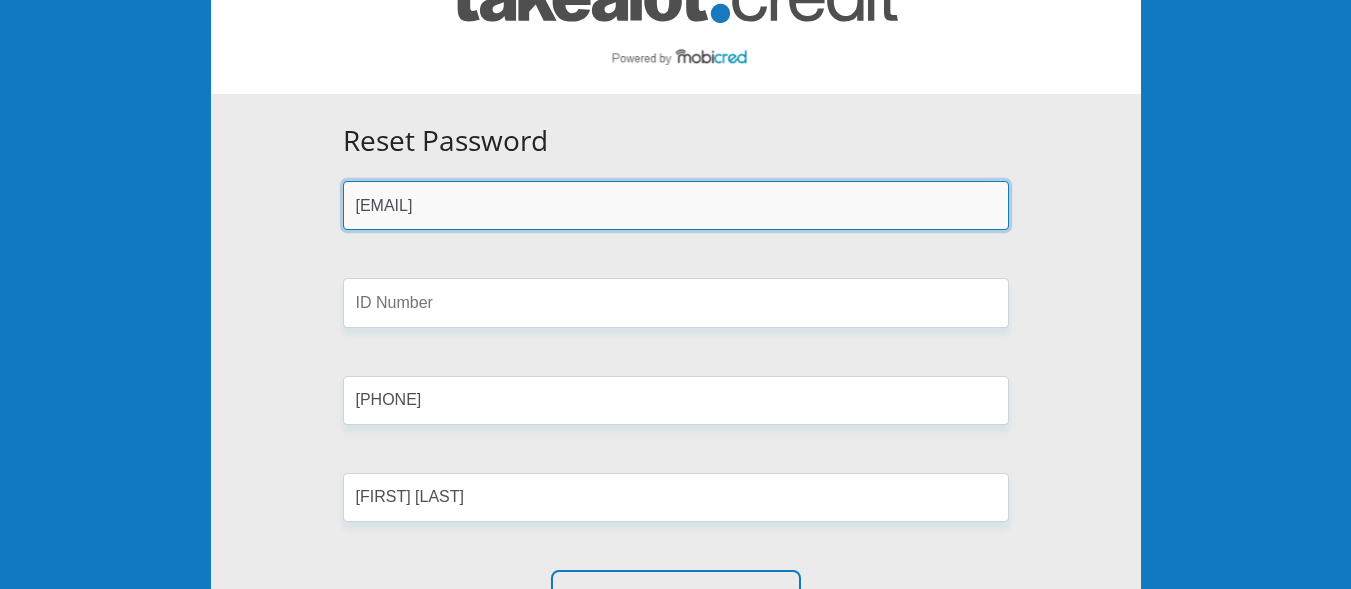 scroll, scrollTop: 200, scrollLeft: 0, axis: vertical 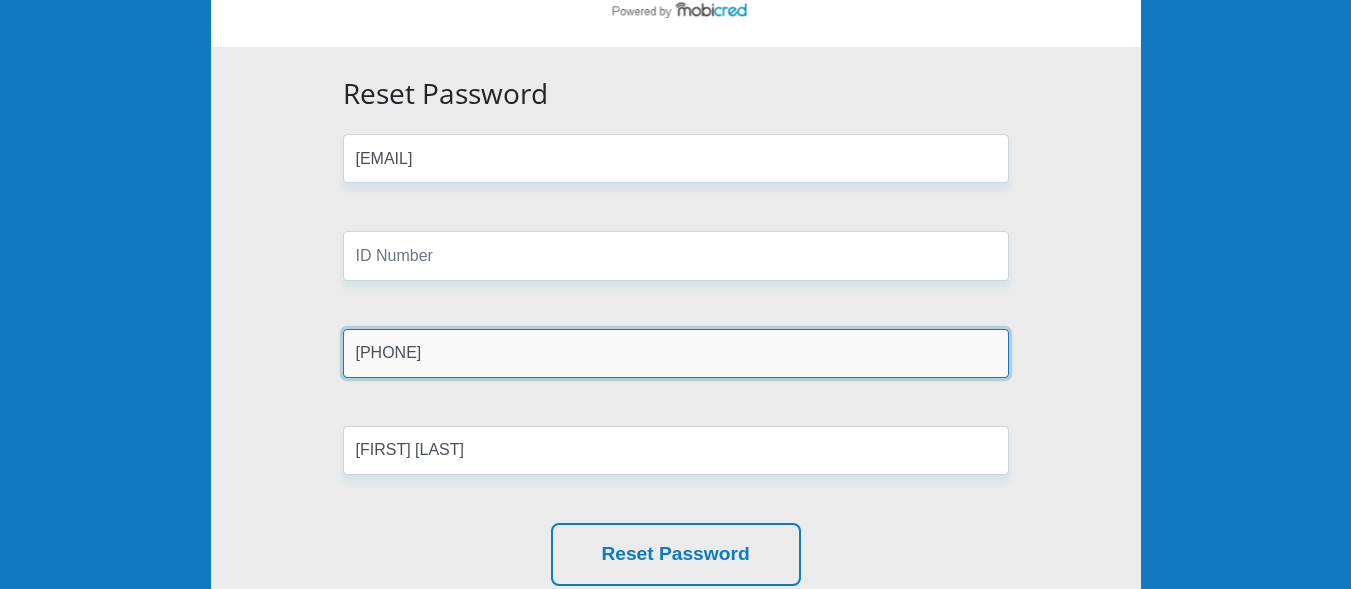 drag, startPoint x: 469, startPoint y: 347, endPoint x: 264, endPoint y: 332, distance: 205.54805 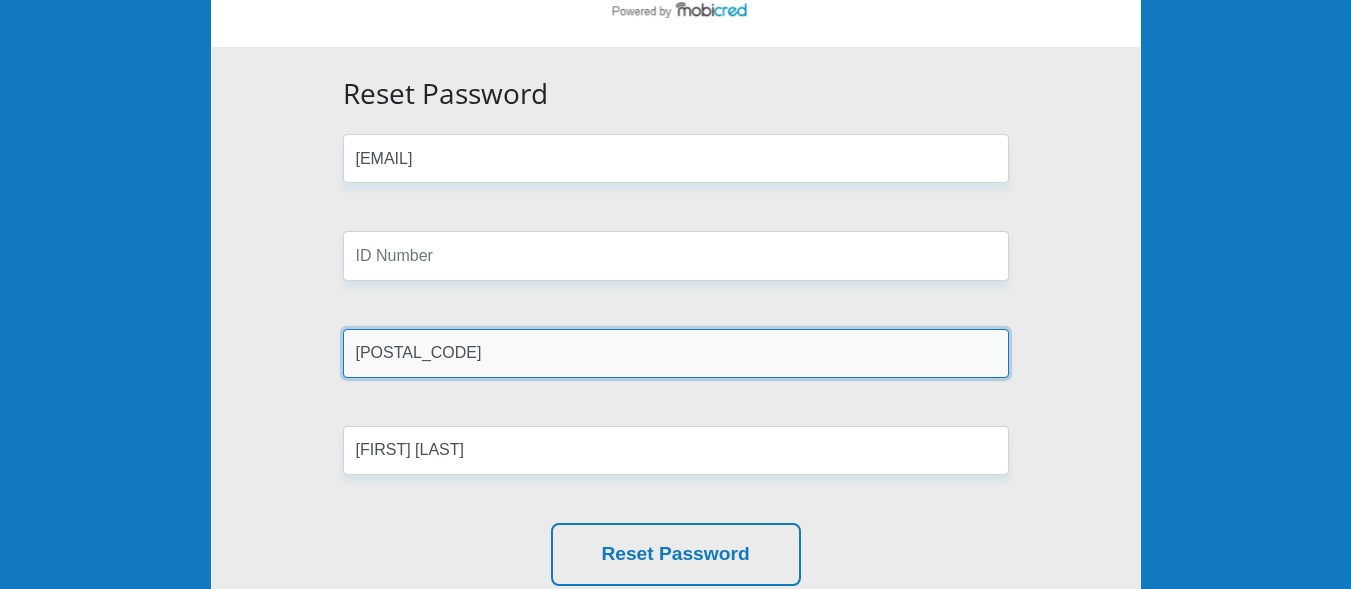 type on "[POSTAL_CODE]" 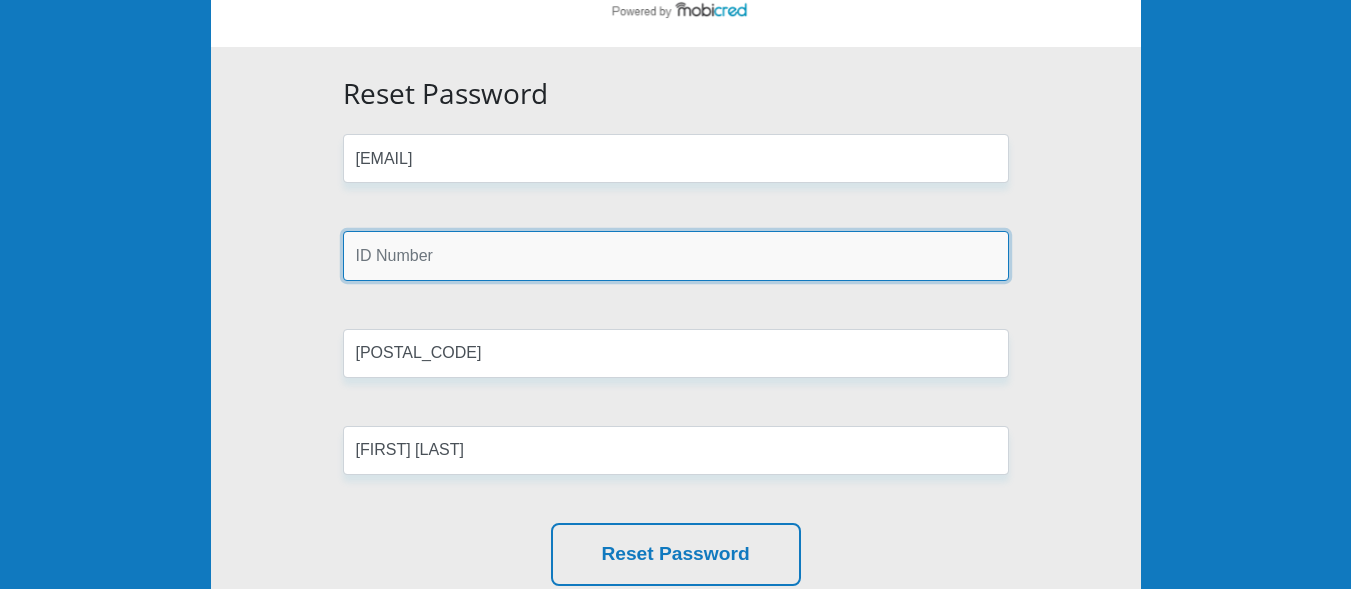 click at bounding box center (676, 255) 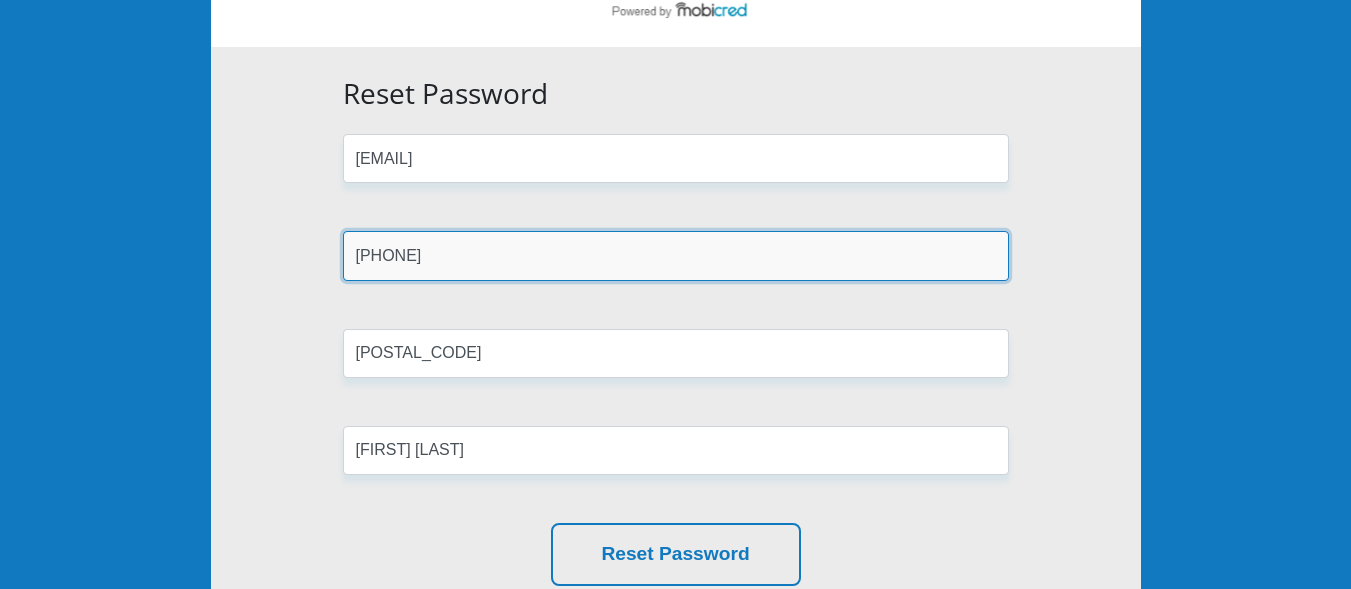type on "[PHONE]" 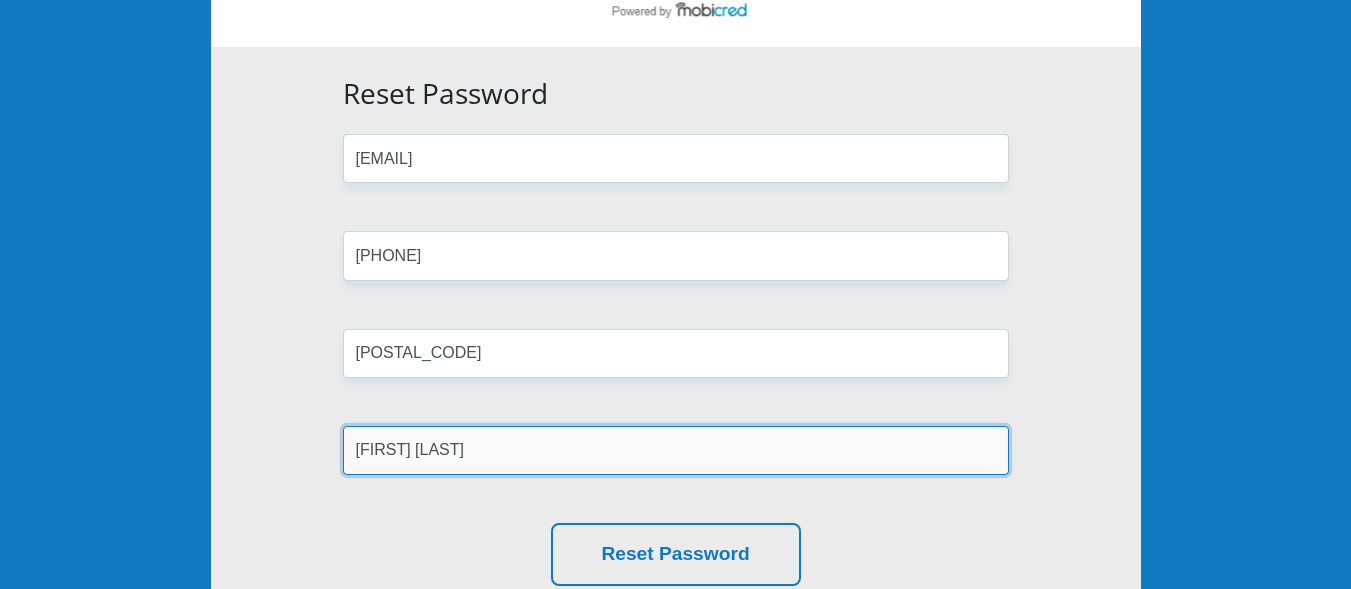 click on "van der Wath" at bounding box center (676, 450) 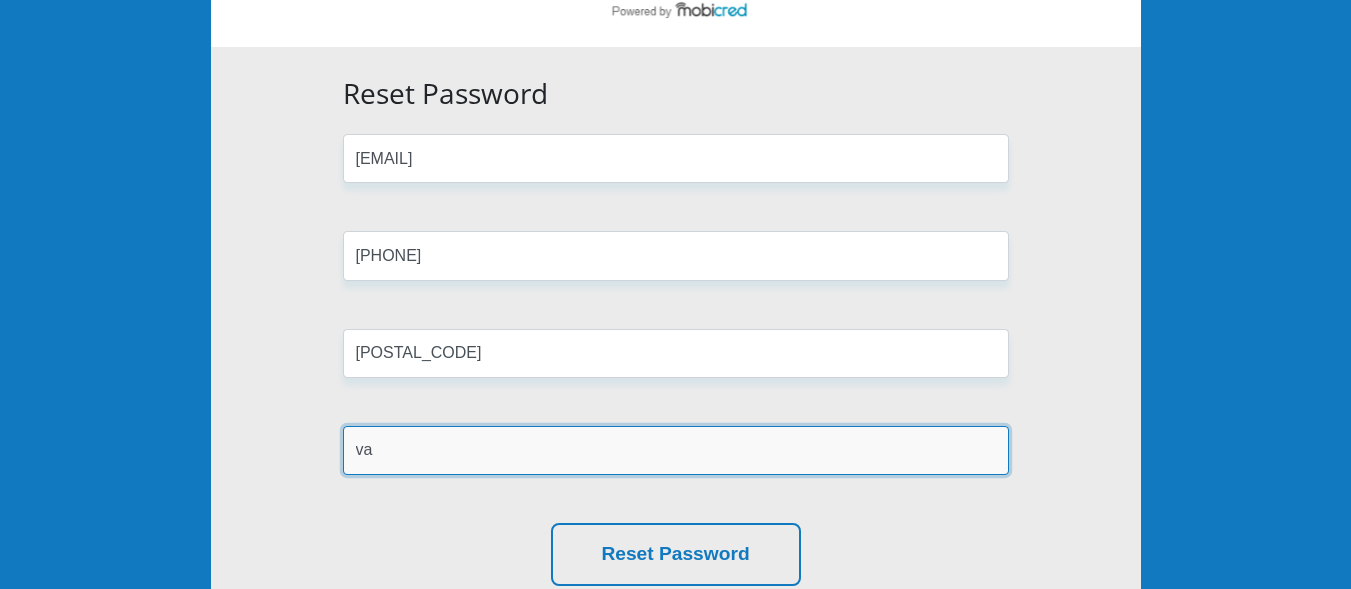 type on "van der Wath" 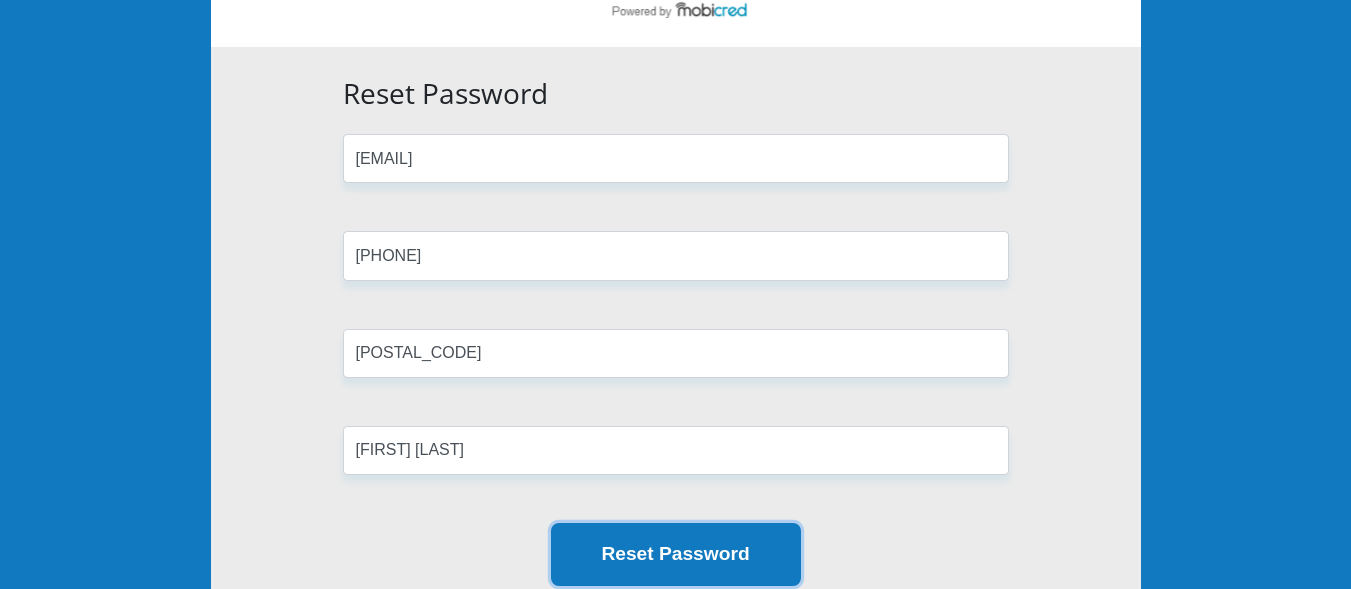 click on "Reset Password" at bounding box center (676, 554) 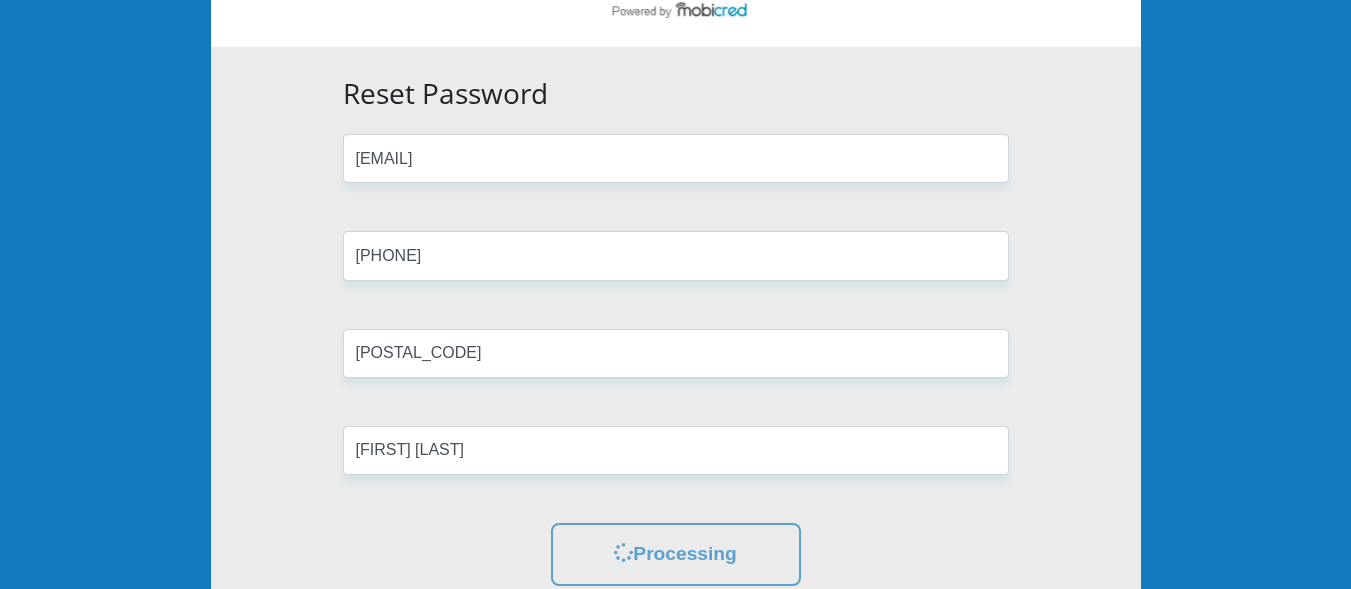 scroll, scrollTop: 0, scrollLeft: 0, axis: both 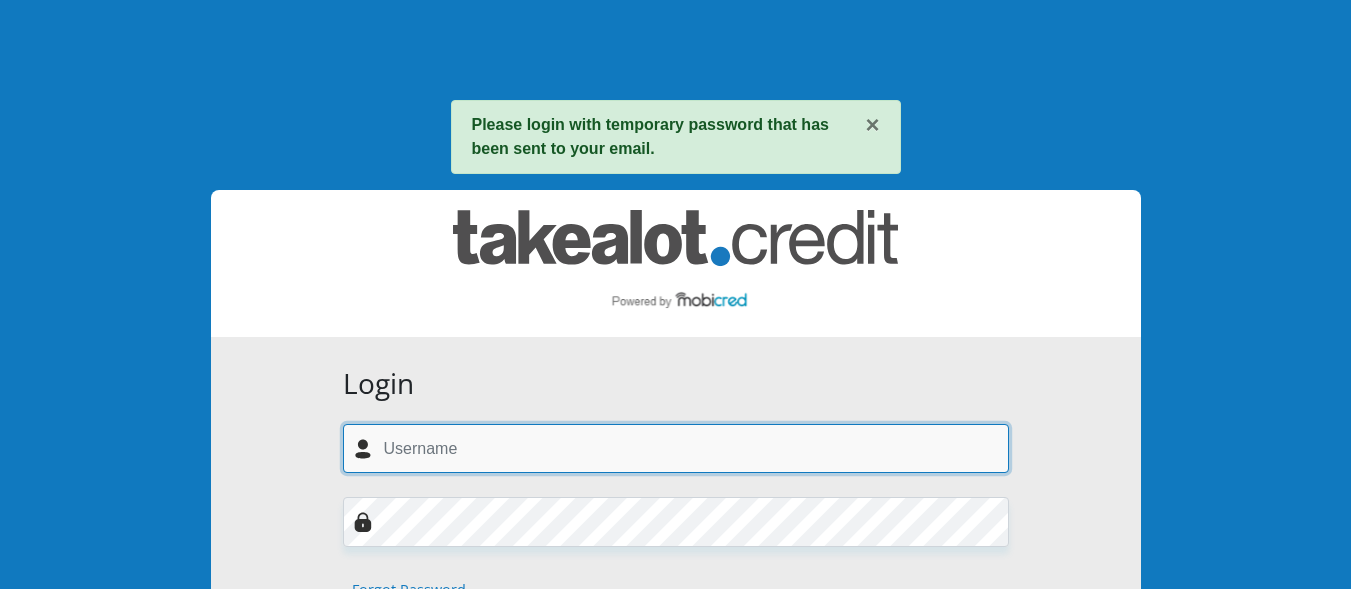click at bounding box center (676, 448) 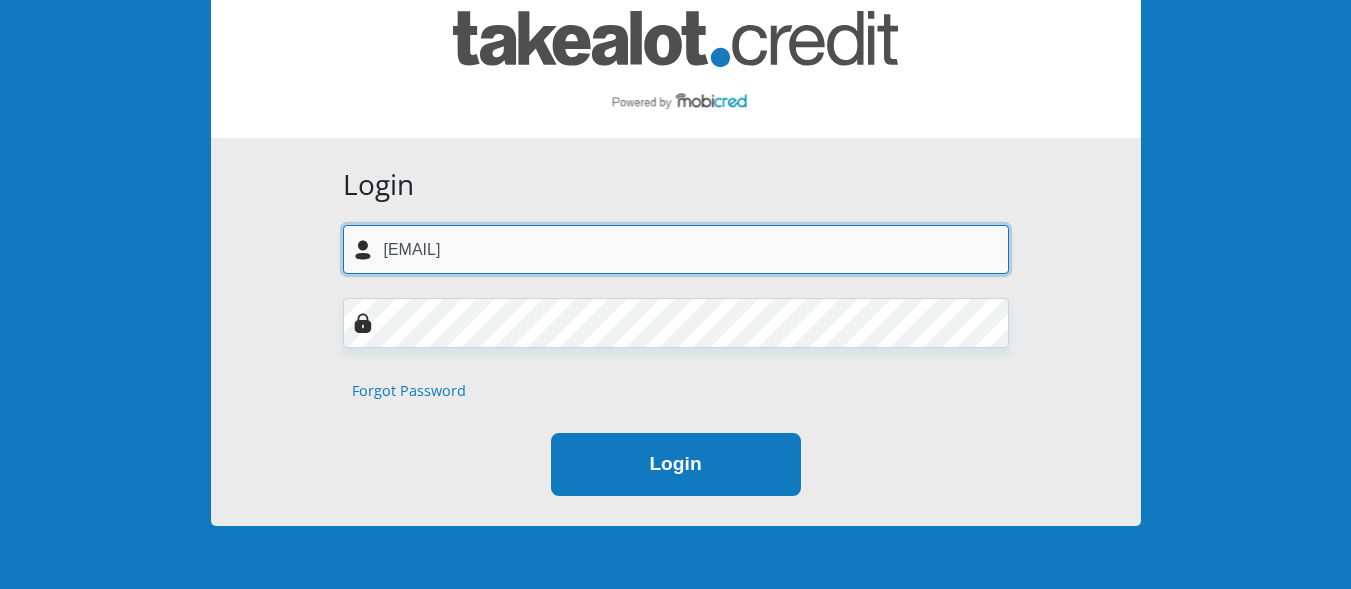 scroll, scrollTop: 200, scrollLeft: 0, axis: vertical 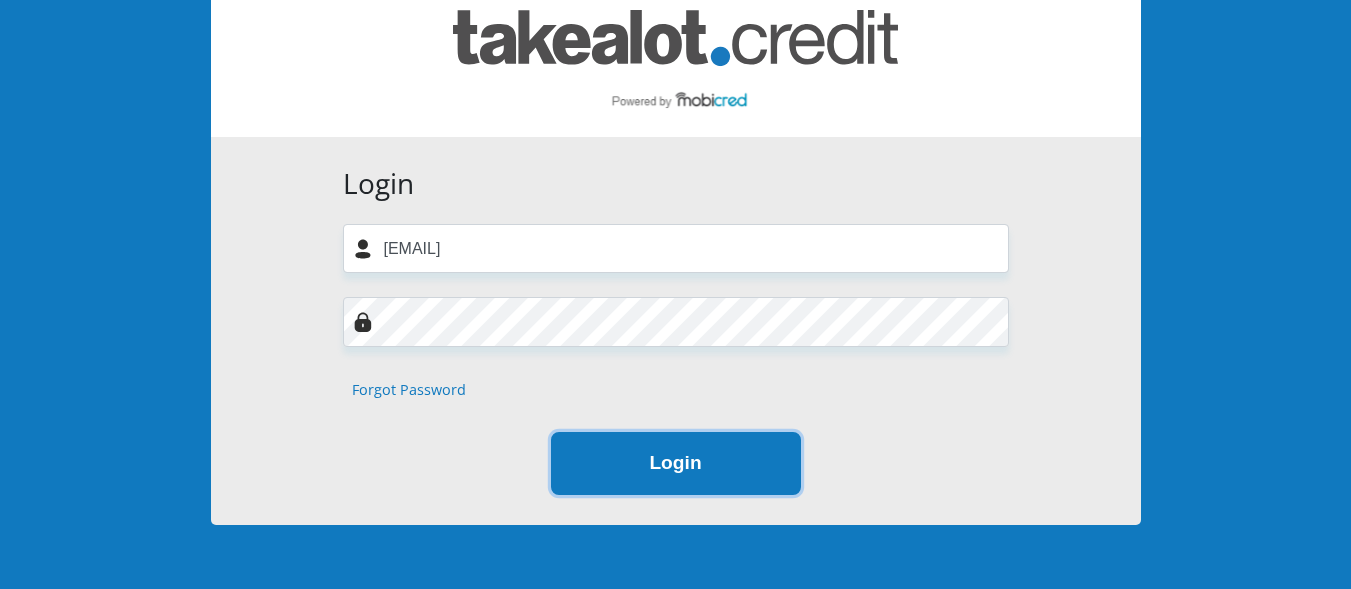 click on "Login" at bounding box center [676, 463] 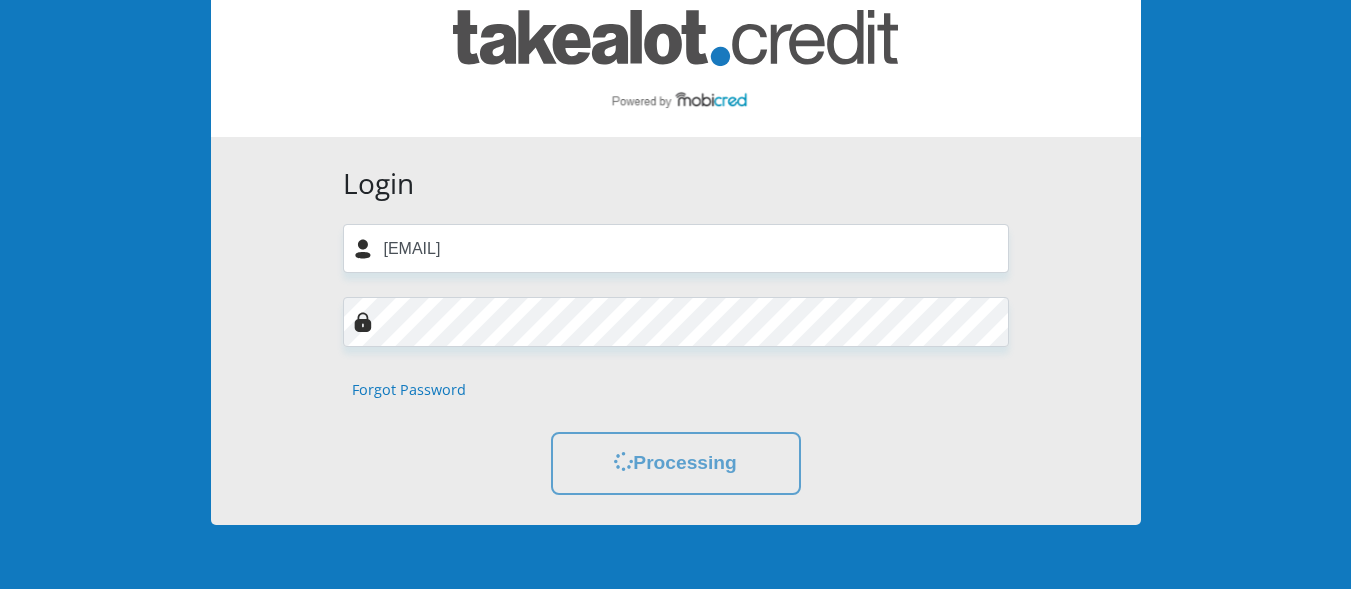 scroll, scrollTop: 0, scrollLeft: 0, axis: both 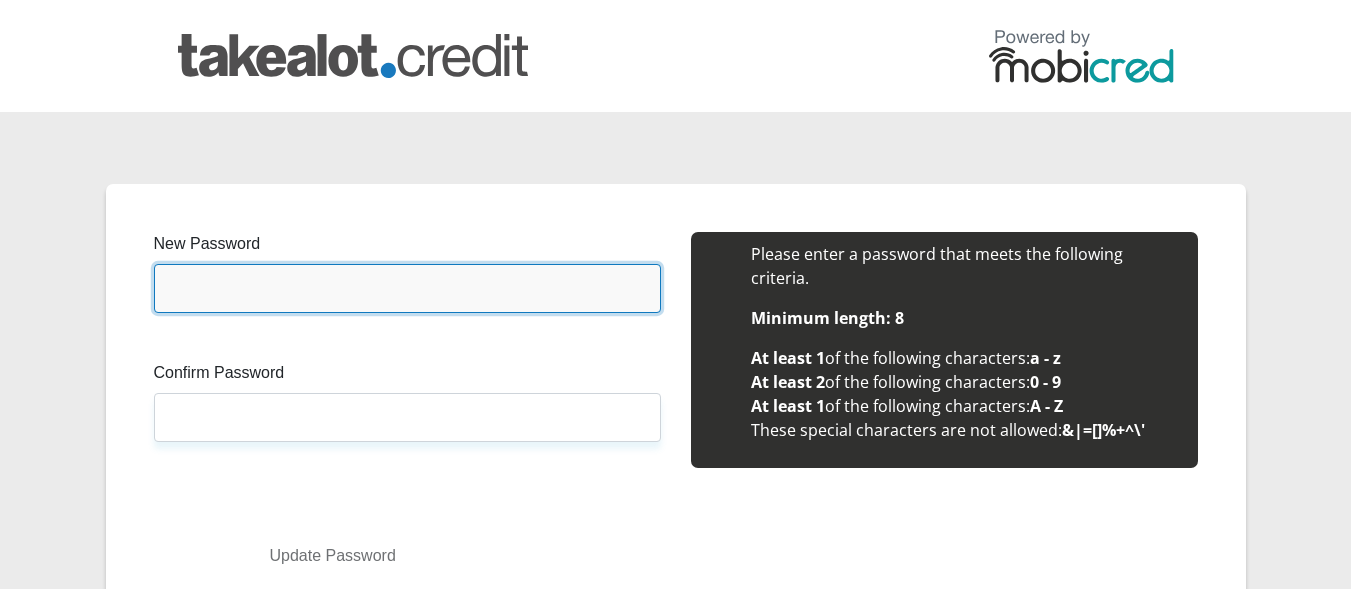 click on "New Password" at bounding box center [407, 288] 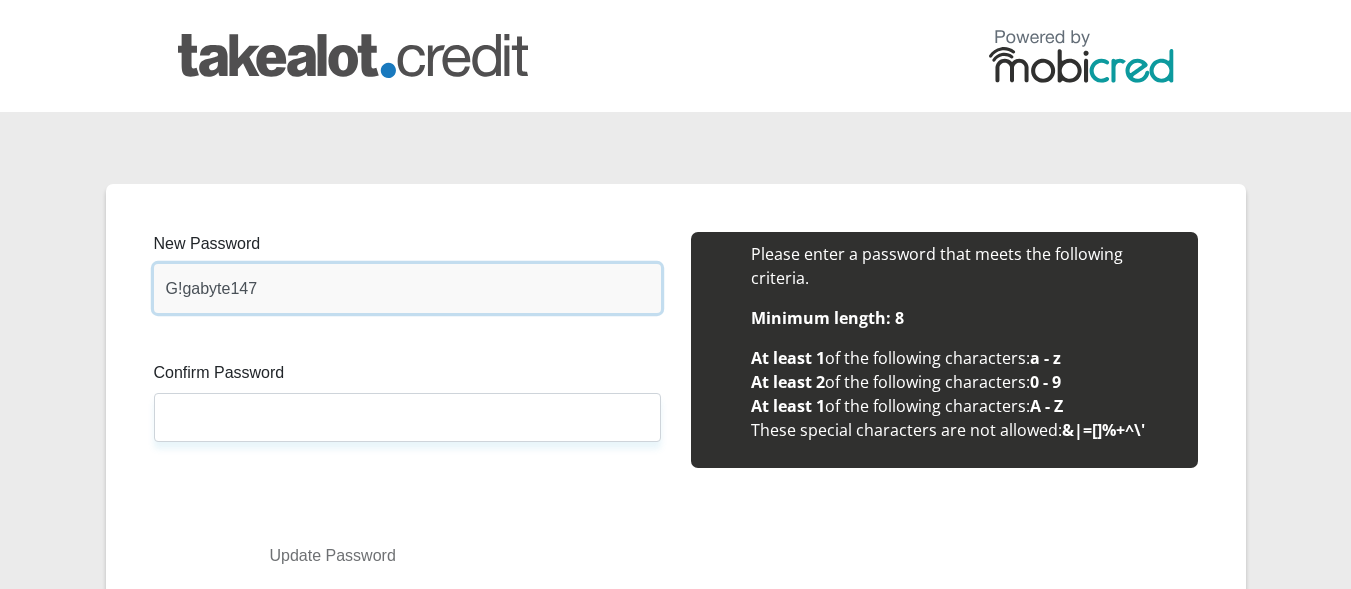 type on "G!gabyte147" 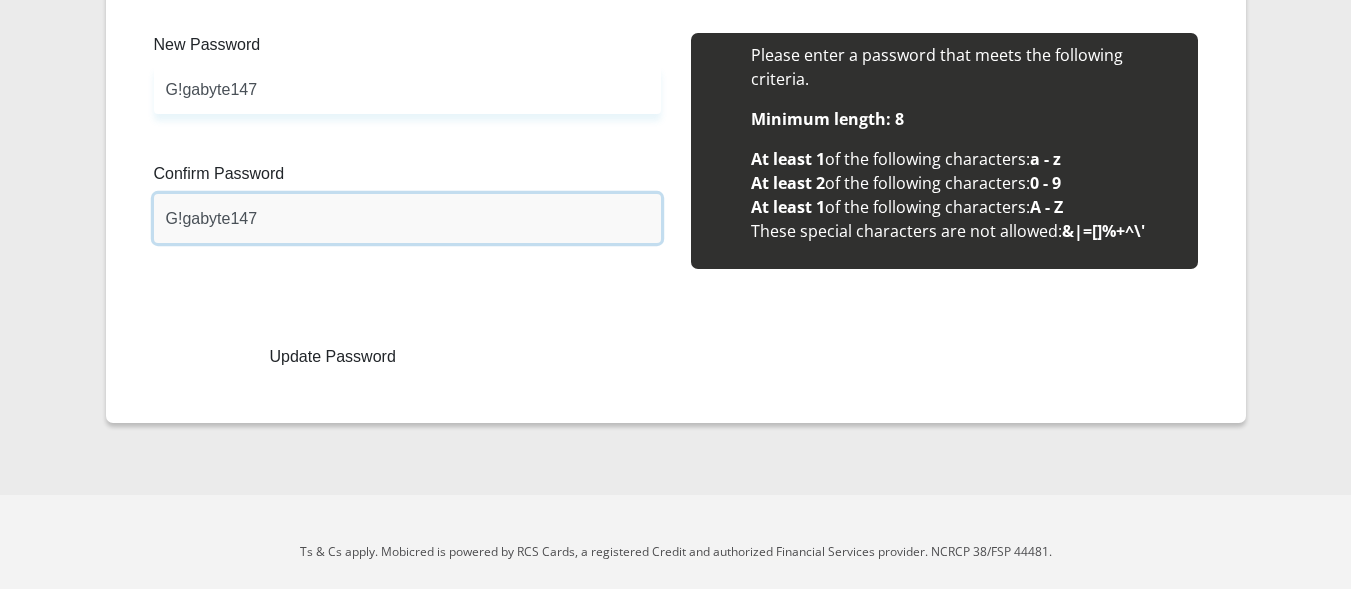scroll, scrollTop: 200, scrollLeft: 0, axis: vertical 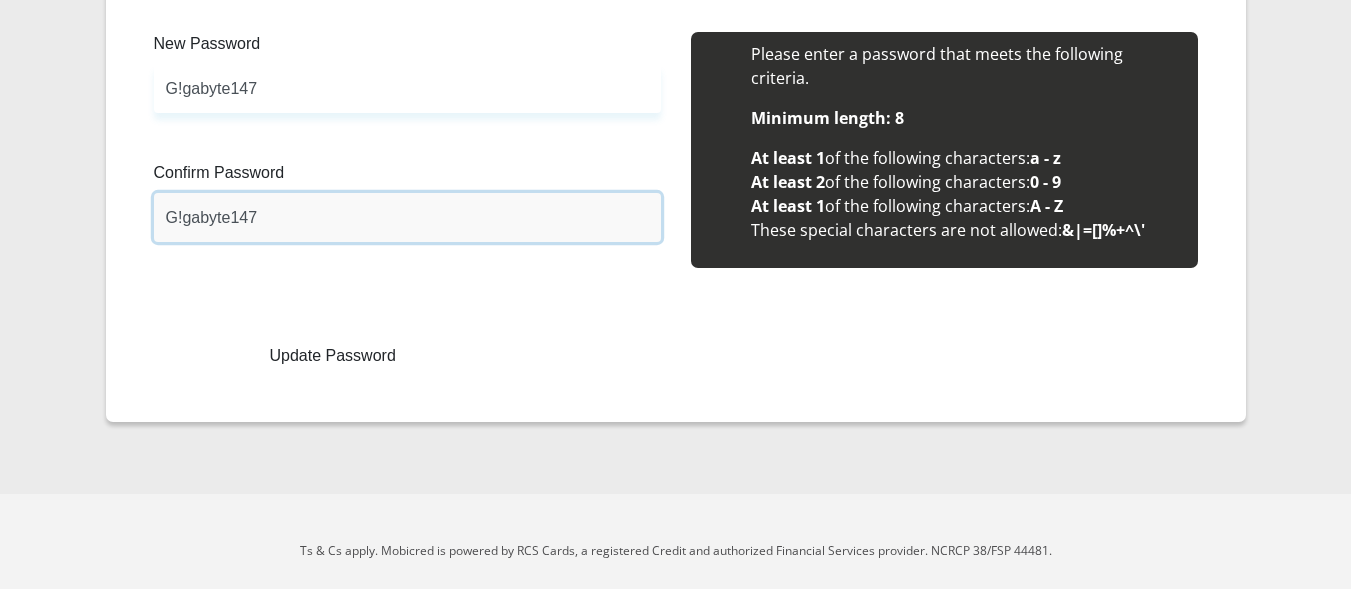 type on "G!gabyte147" 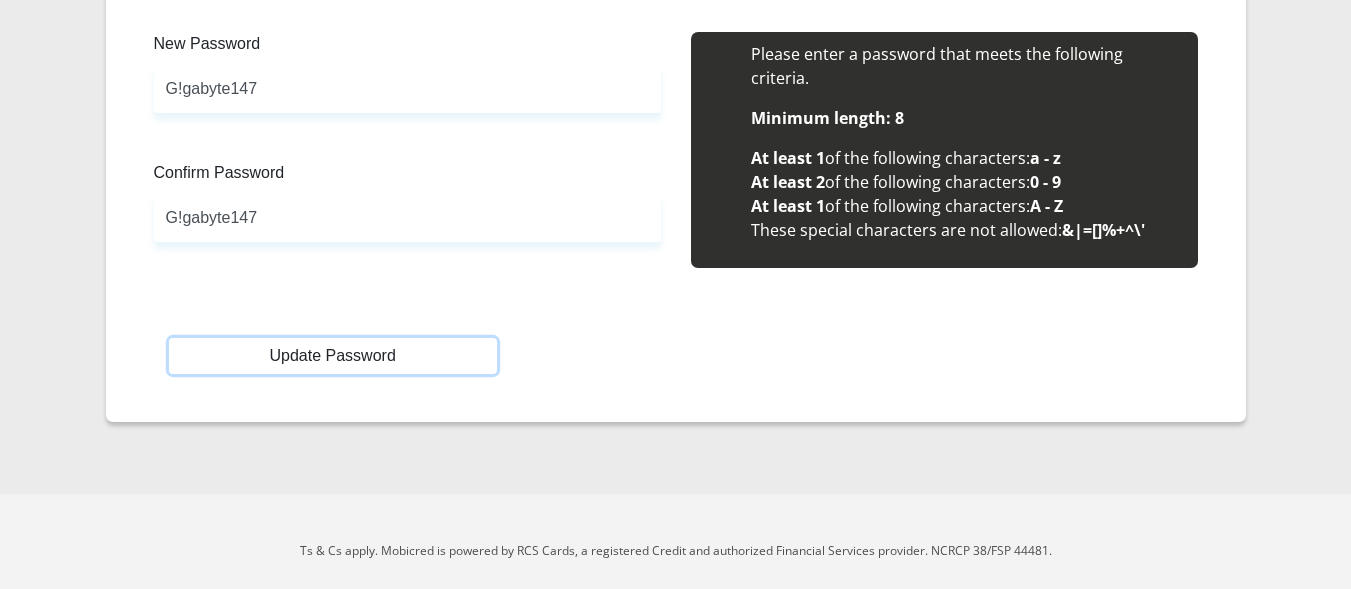 click on "Update Password" at bounding box center (333, 356) 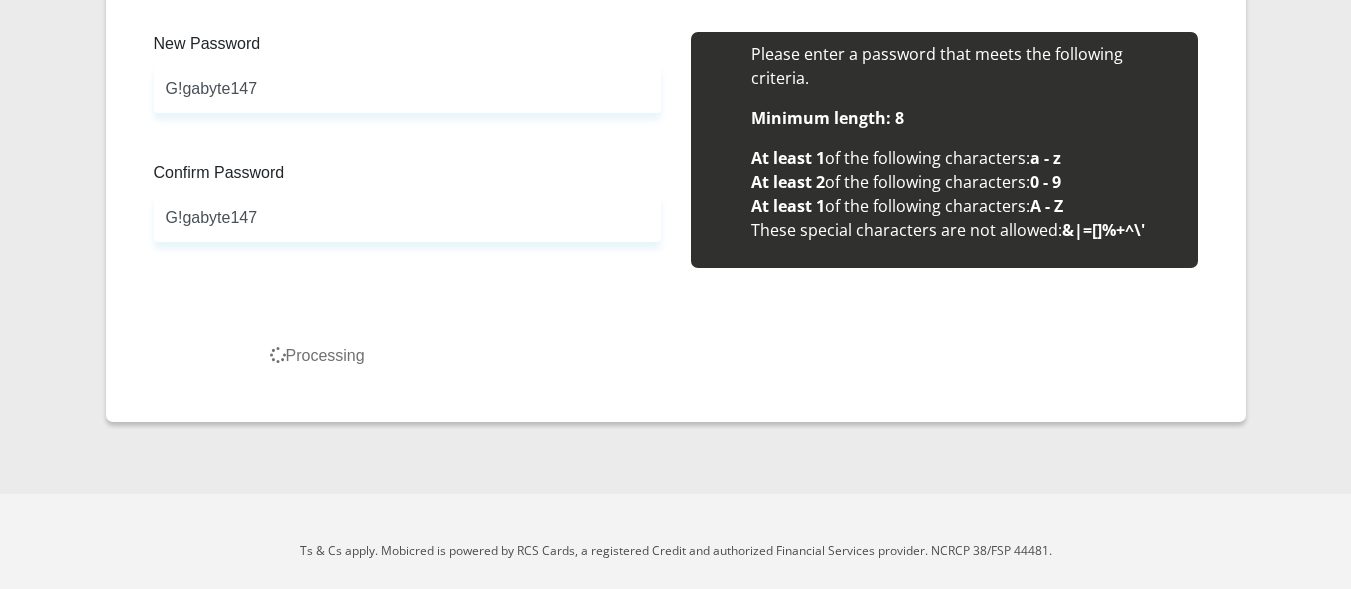 scroll, scrollTop: 0, scrollLeft: 0, axis: both 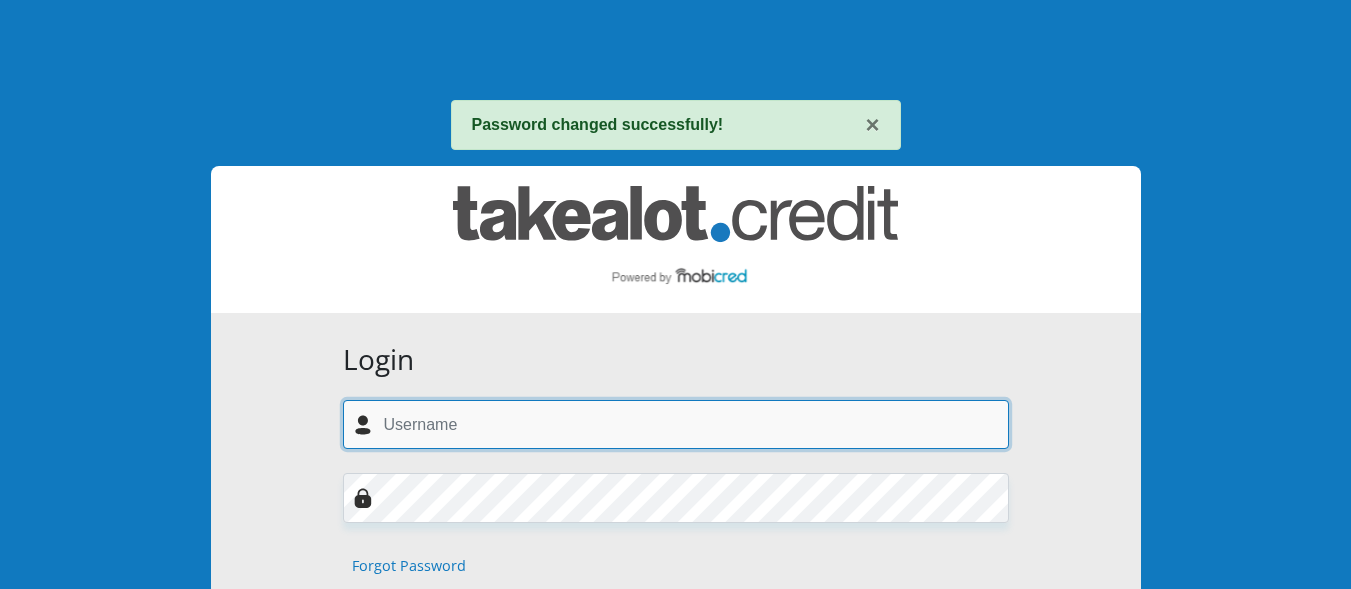 click at bounding box center [676, 424] 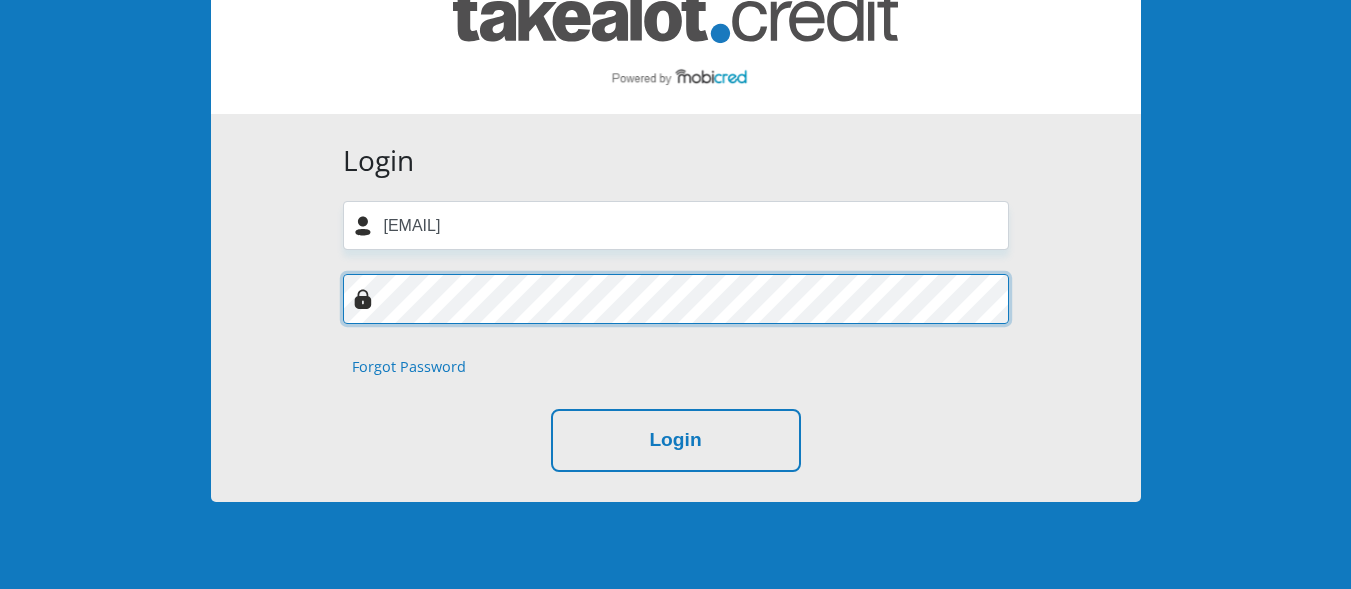 scroll, scrollTop: 200, scrollLeft: 0, axis: vertical 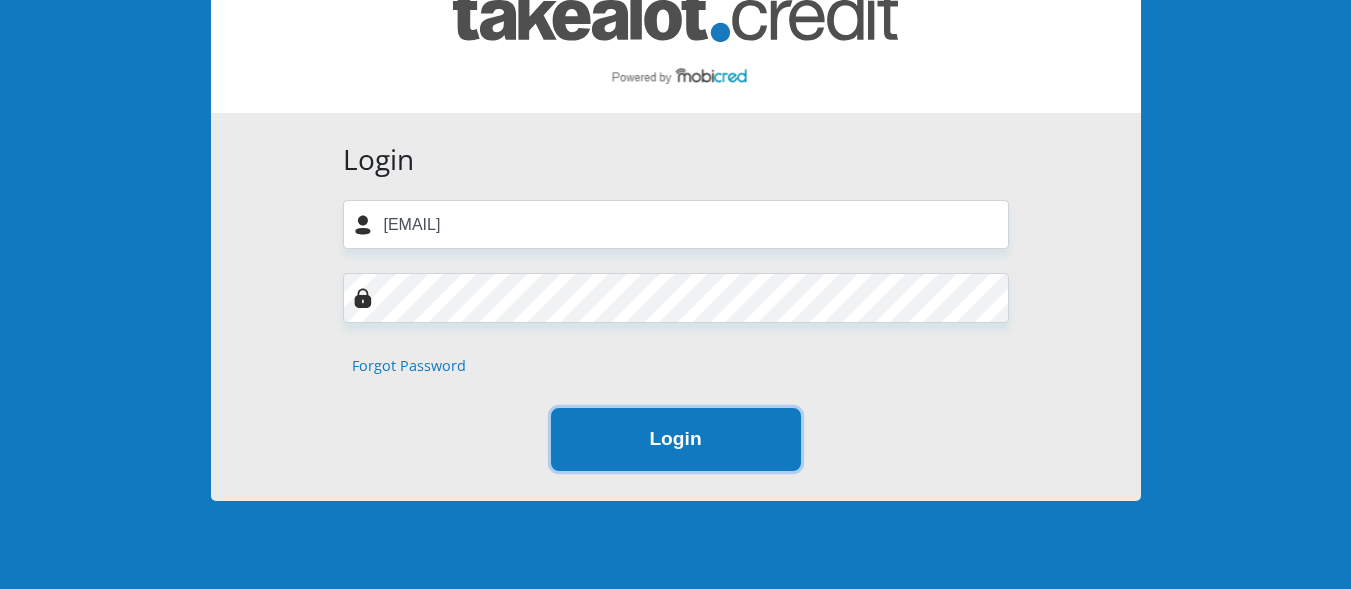 click on "Login" at bounding box center (676, 439) 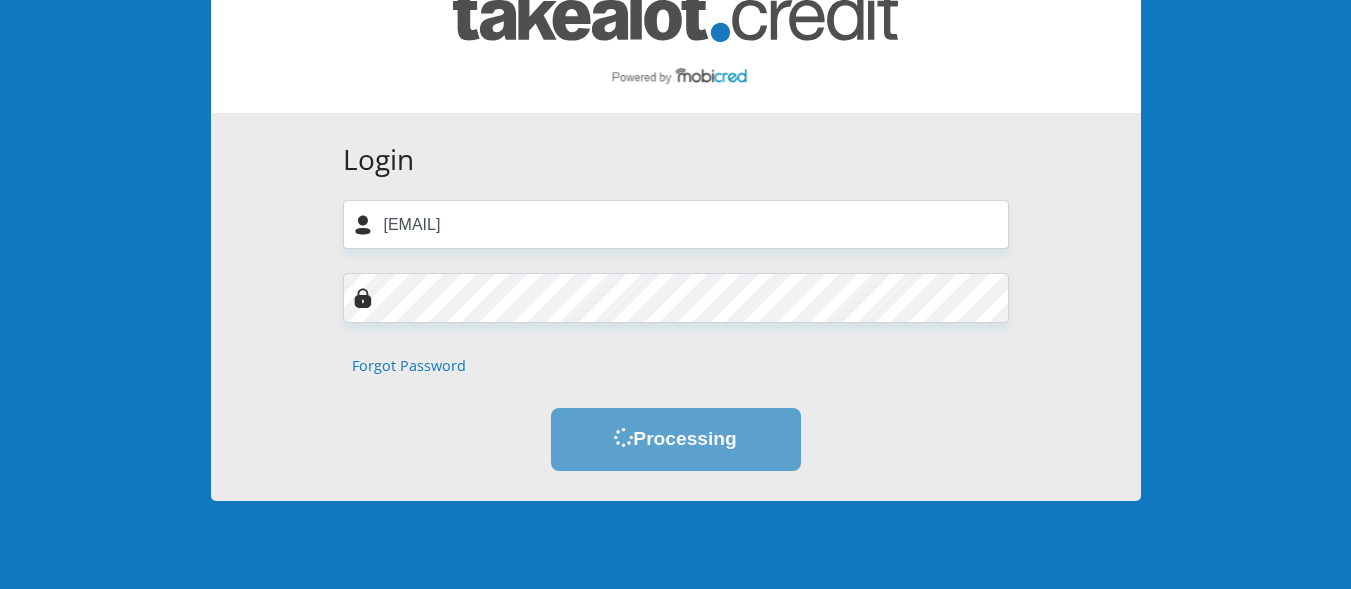 scroll, scrollTop: 0, scrollLeft: 0, axis: both 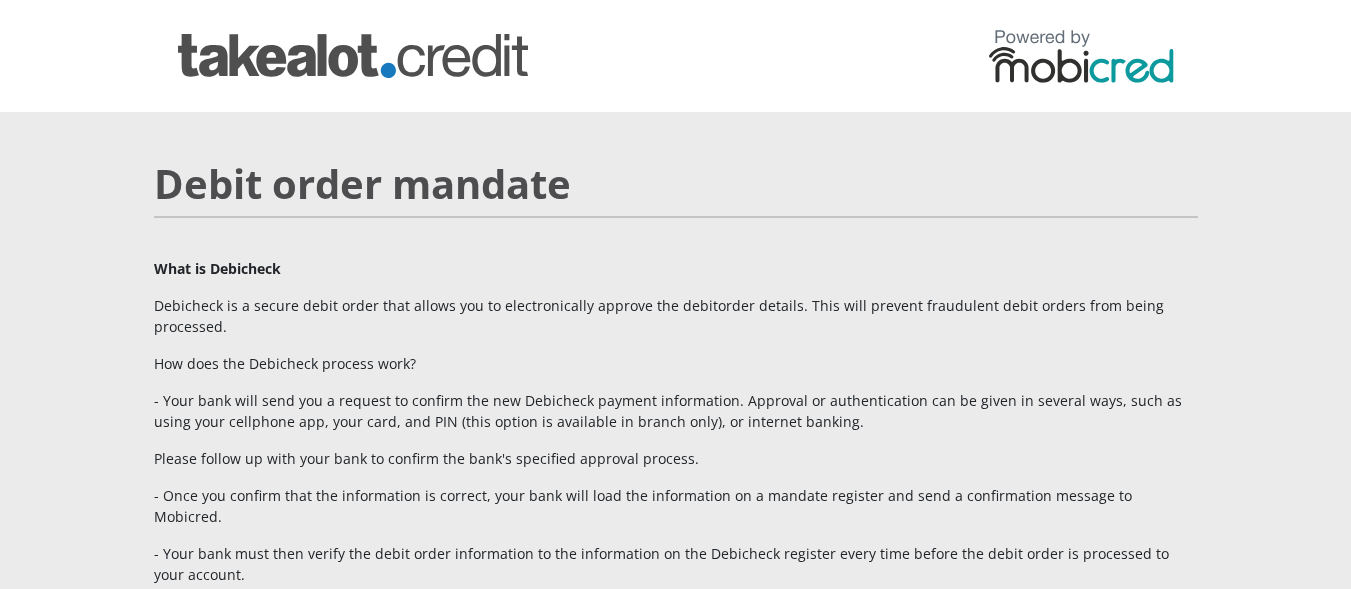 click at bounding box center [353, 56] 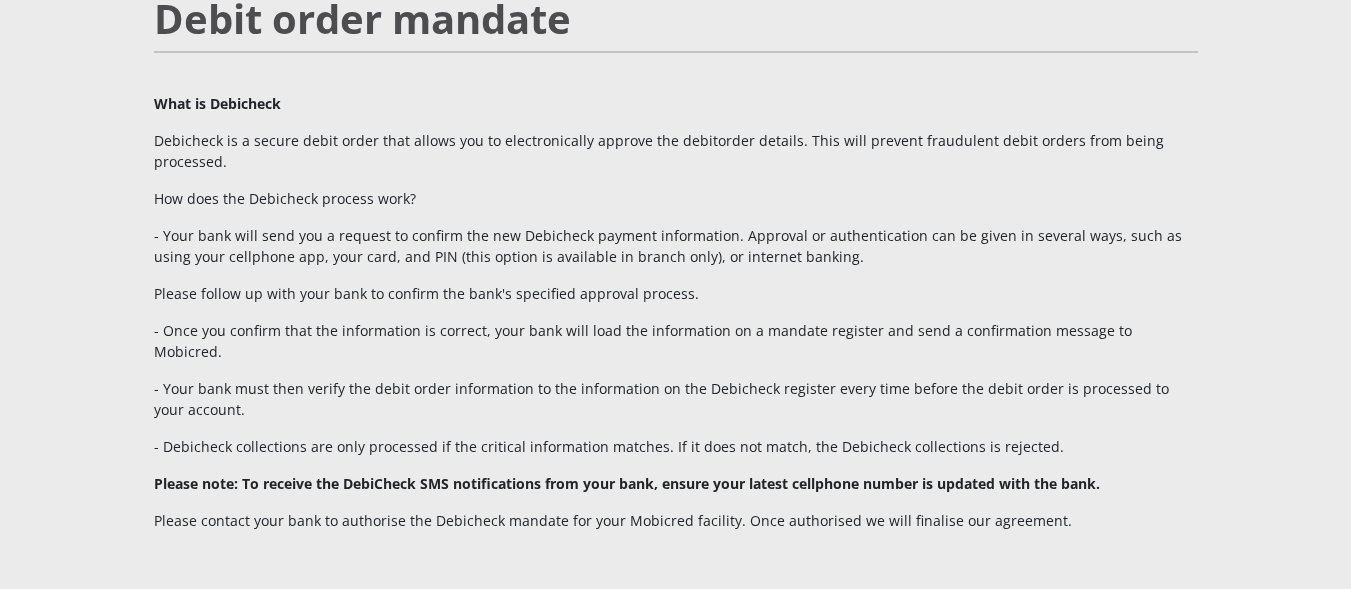 scroll, scrollTop: 200, scrollLeft: 0, axis: vertical 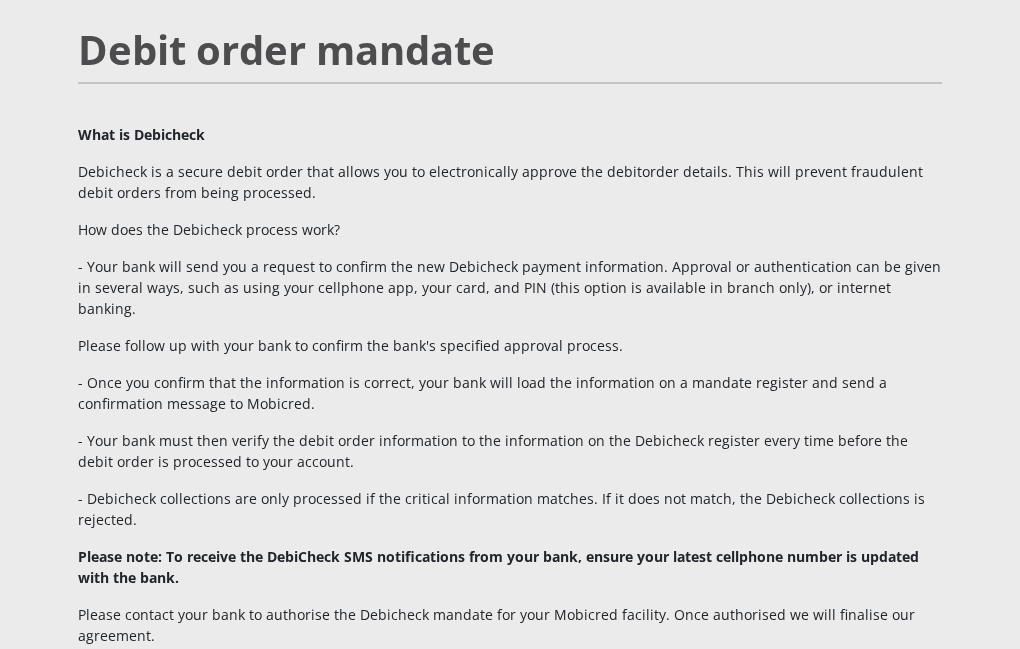 click on "Debit order mandate" at bounding box center (510, 50) 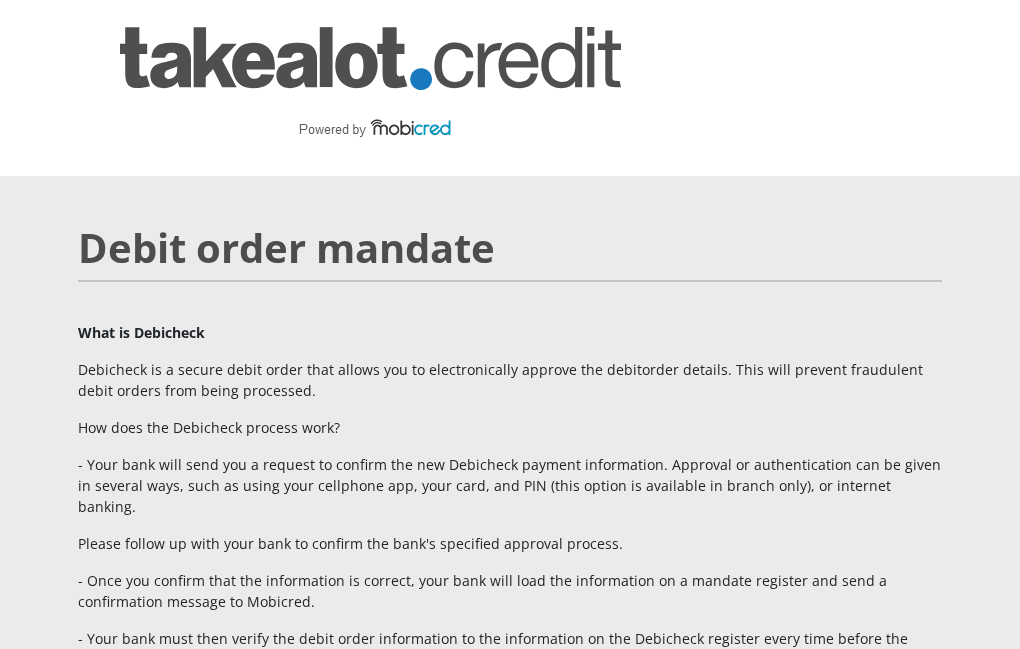 scroll, scrollTop: 0, scrollLeft: 0, axis: both 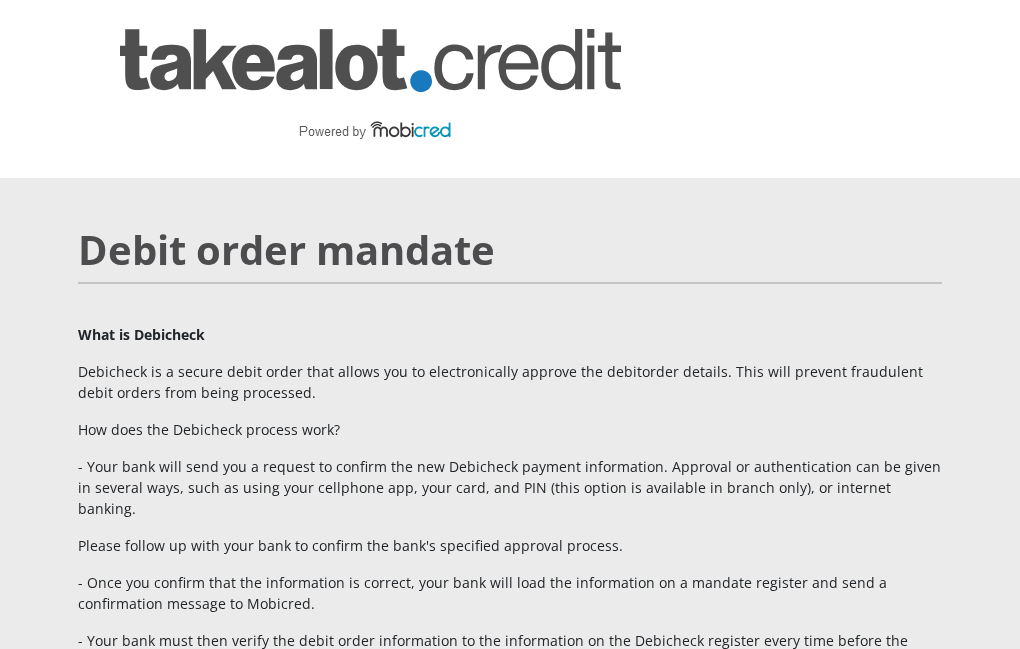 click at bounding box center [370, 89] 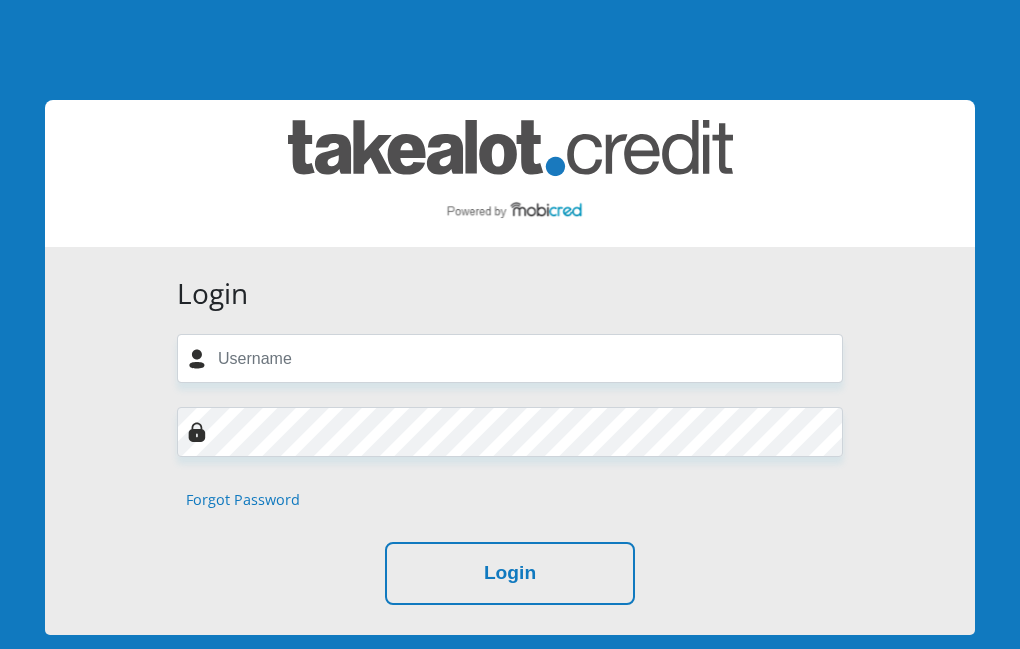 scroll, scrollTop: 0, scrollLeft: 0, axis: both 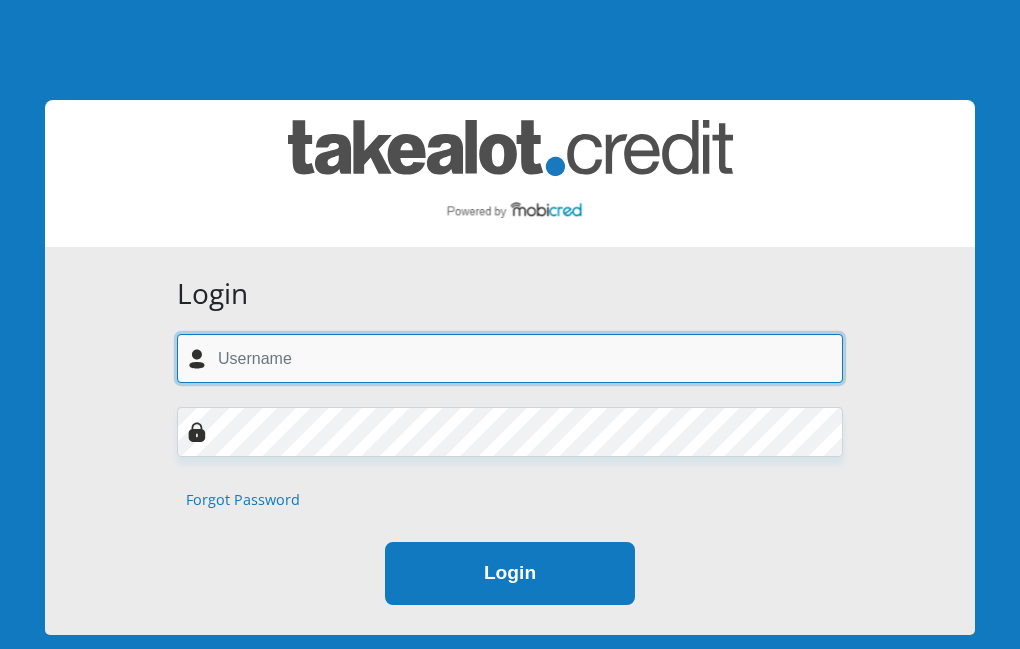 type on "[EMAIL]" 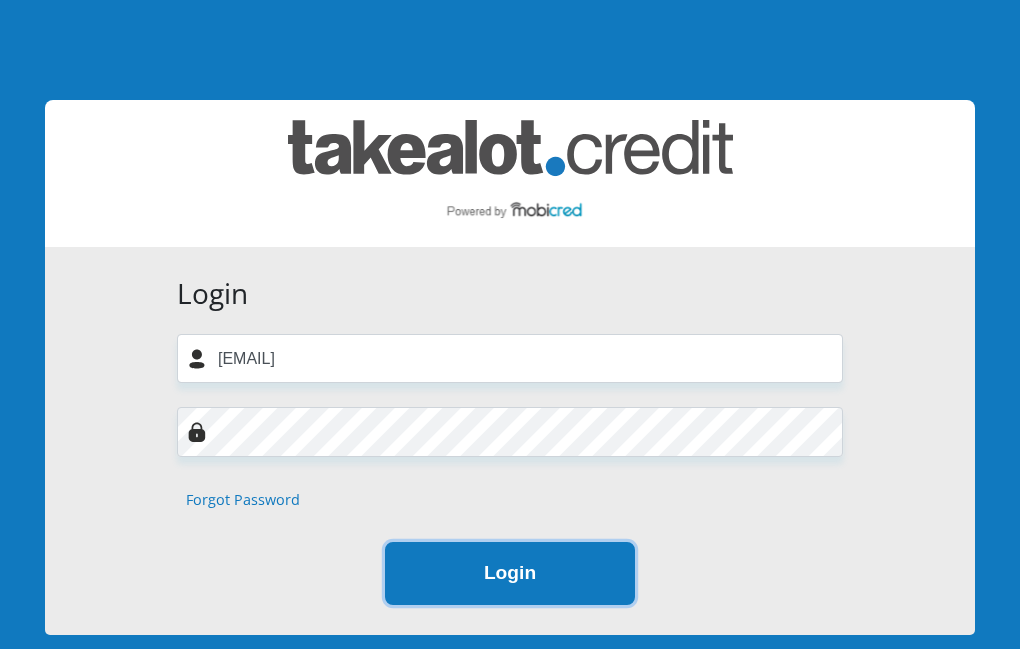 click on "Login" at bounding box center [510, 573] 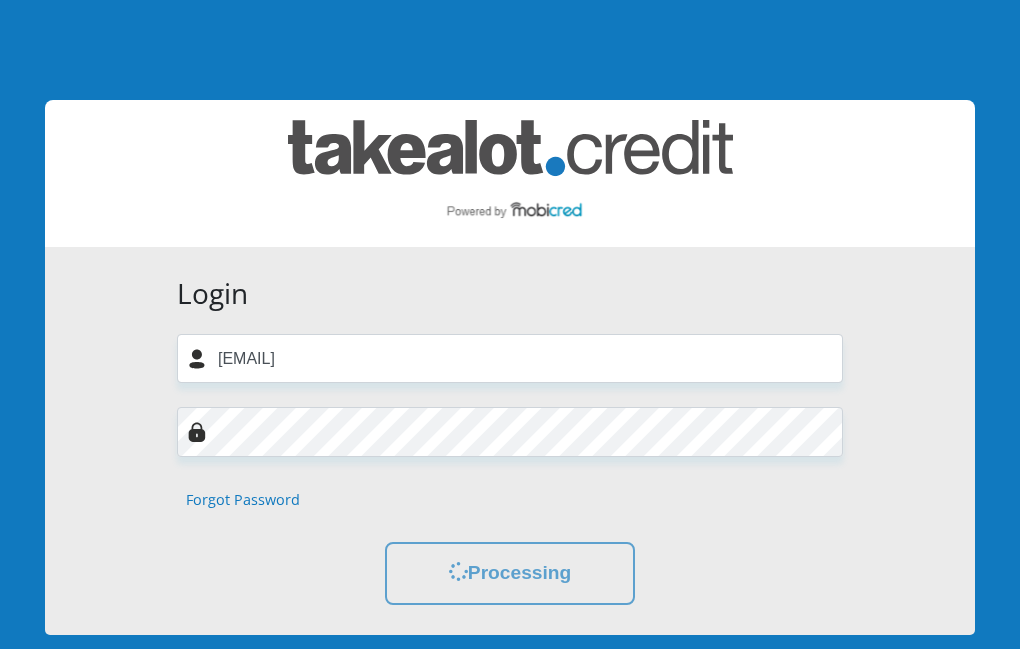 scroll, scrollTop: 0, scrollLeft: 0, axis: both 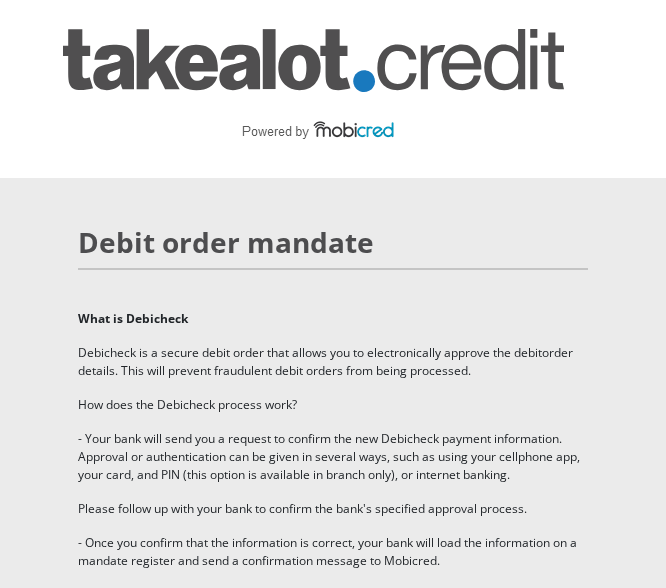click at bounding box center (313, 89) 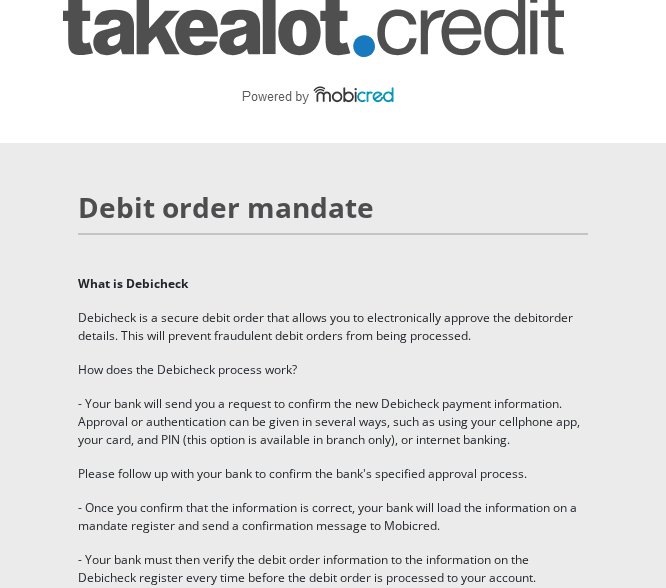 scroll, scrollTop: 0, scrollLeft: 0, axis: both 